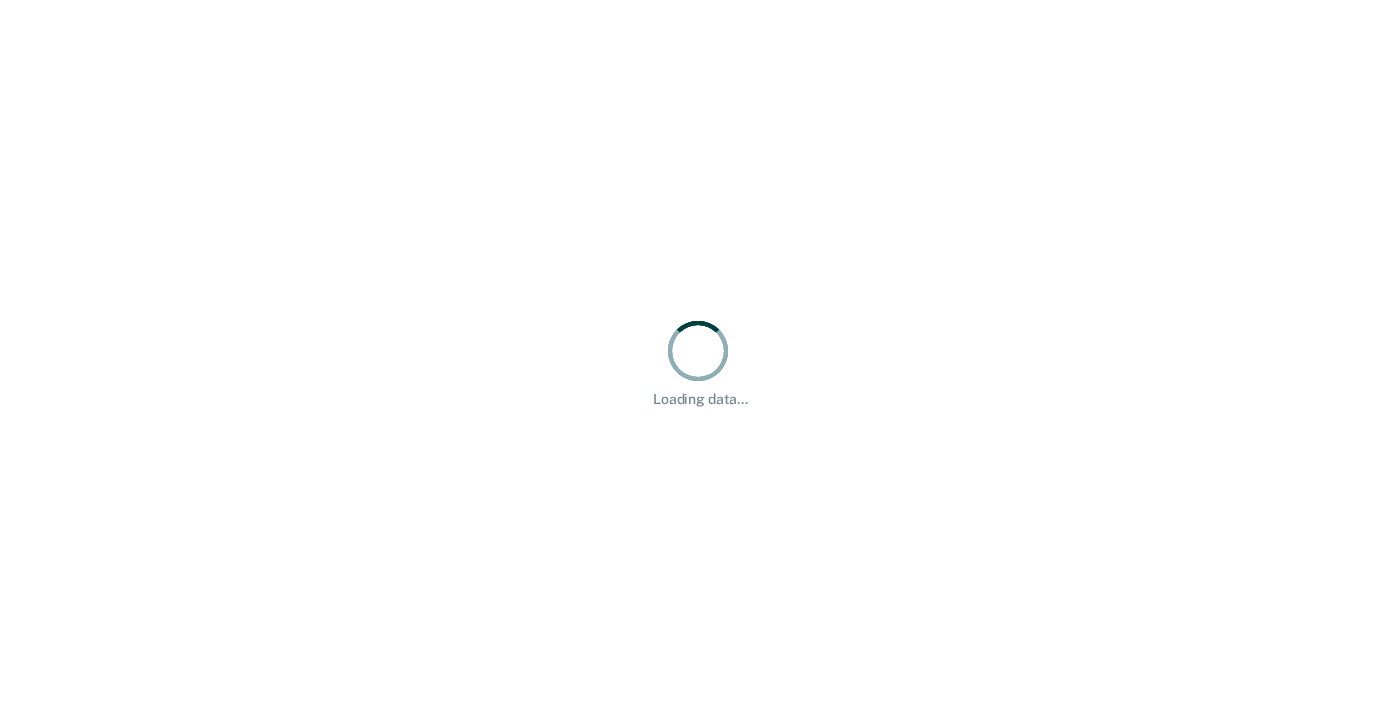 scroll, scrollTop: 0, scrollLeft: 0, axis: both 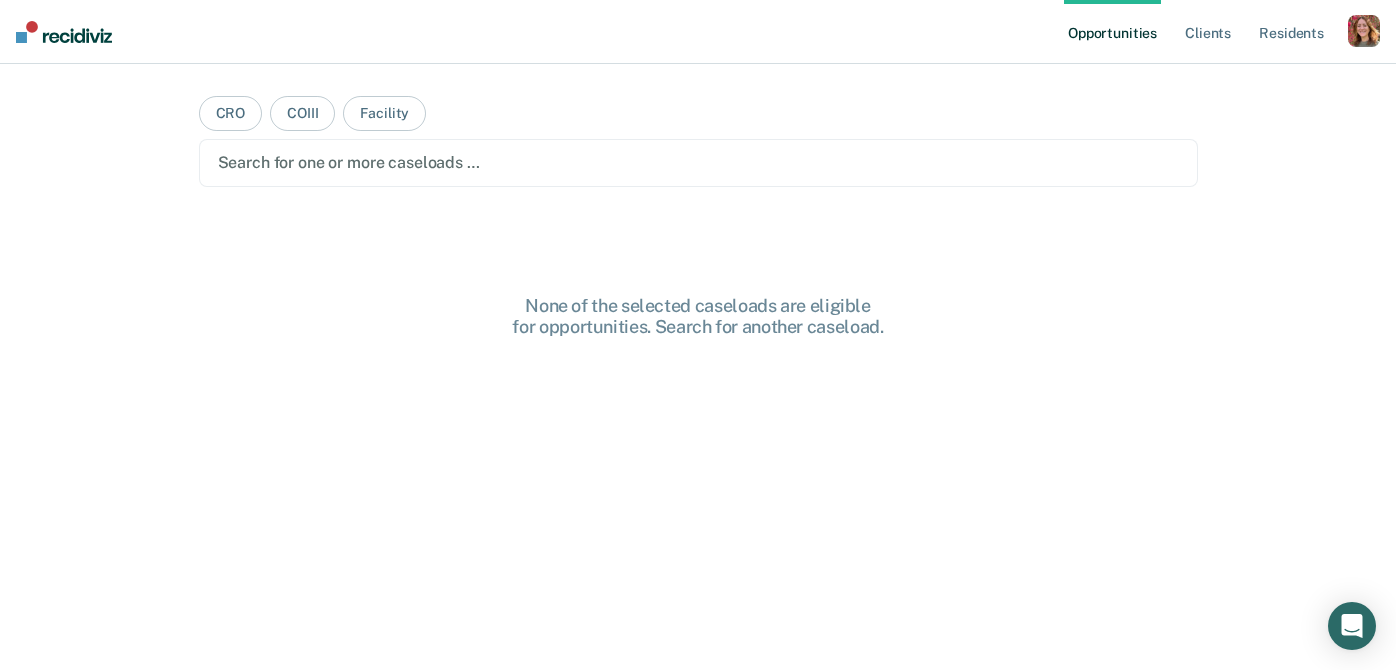 click at bounding box center (1364, 31) 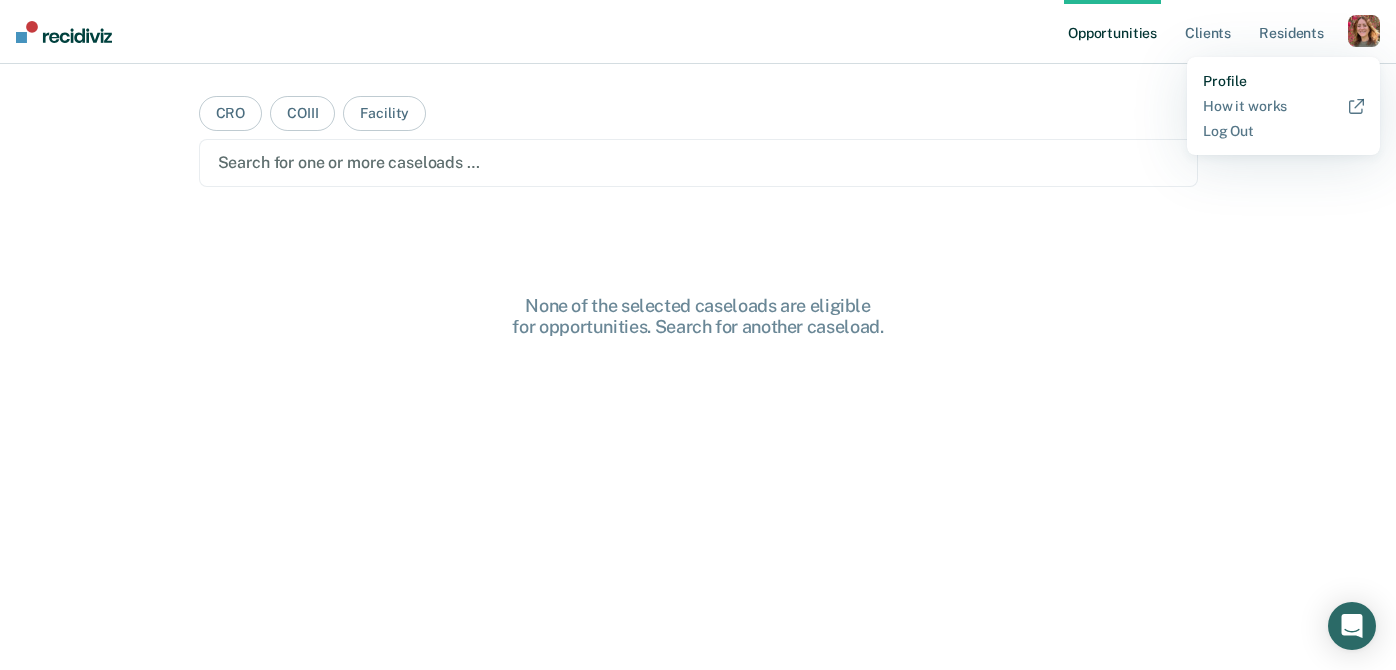 click on "Profile" at bounding box center [1283, 81] 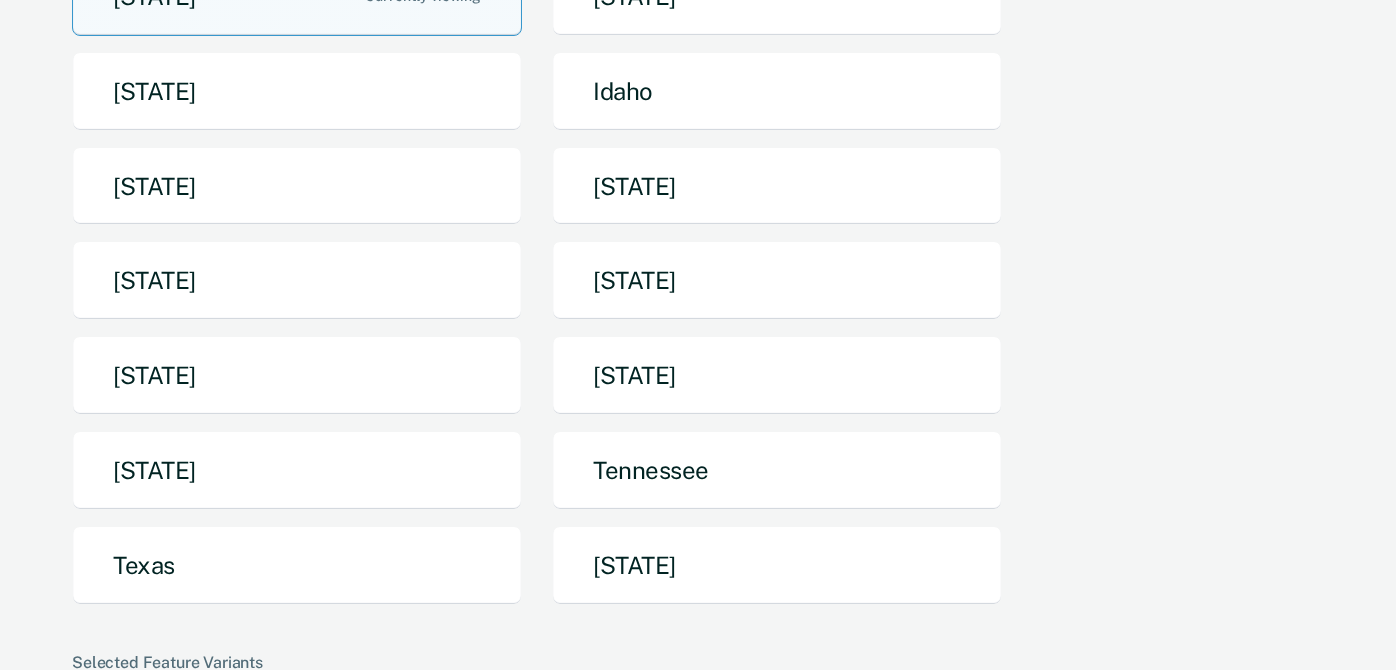 scroll, scrollTop: 465, scrollLeft: 0, axis: vertical 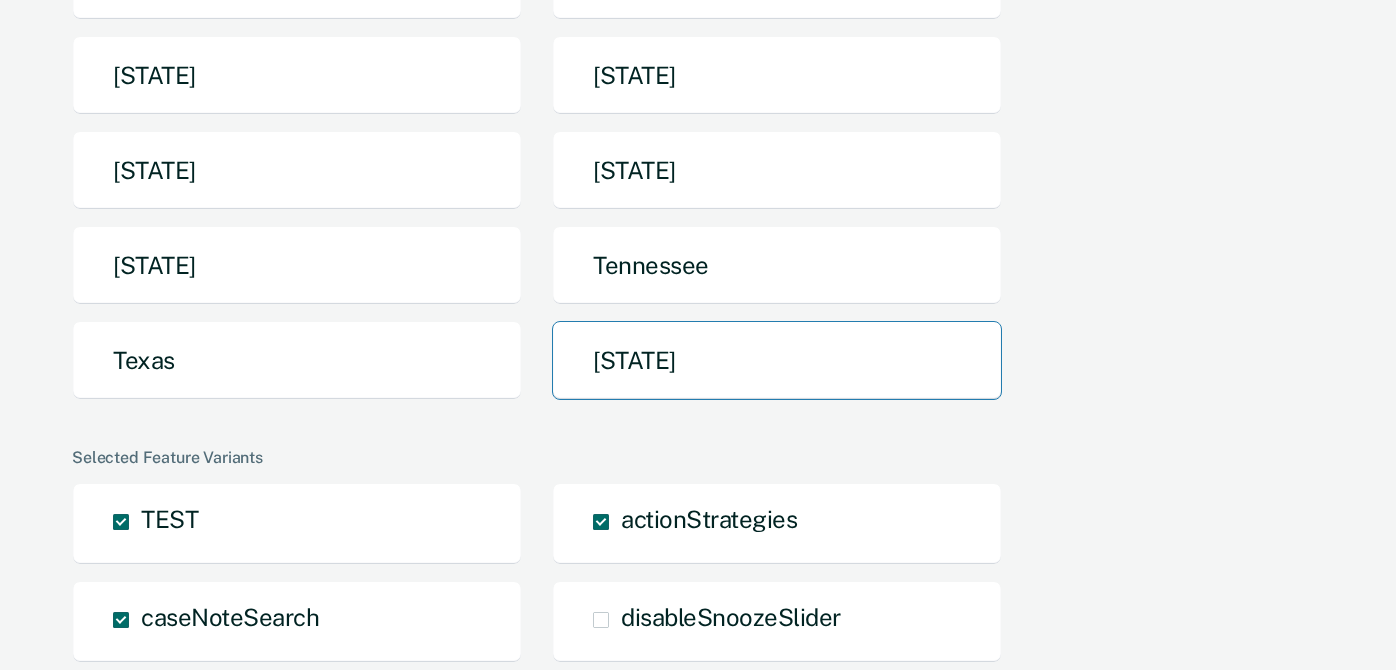 click on "[STATE]" at bounding box center (777, 360) 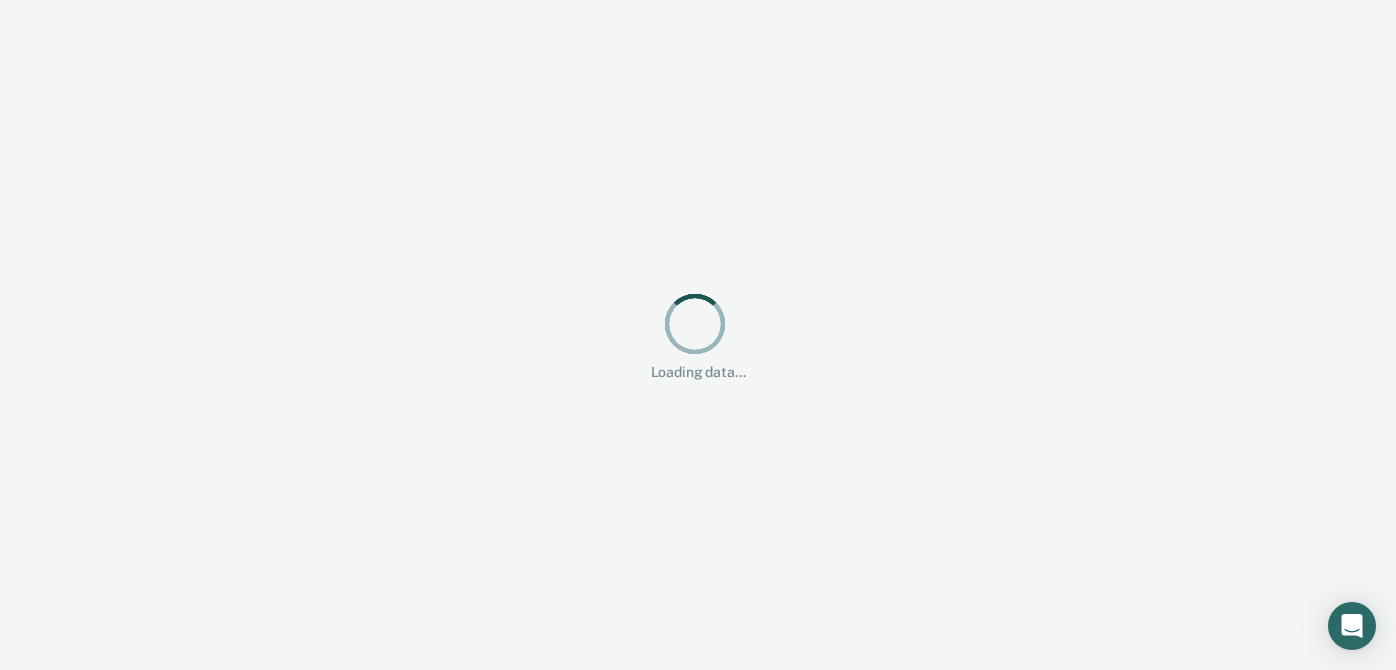 scroll, scrollTop: 0, scrollLeft: 0, axis: both 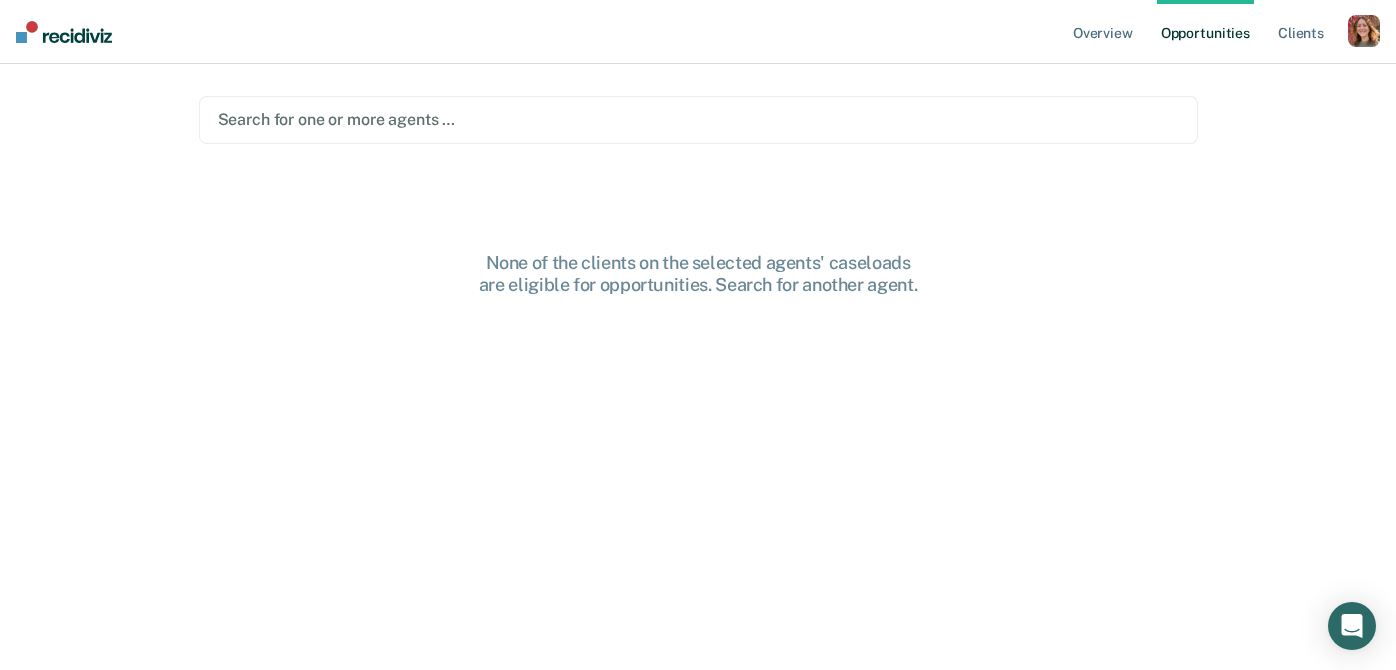click on "Search for one or more agents …" at bounding box center (698, 119) 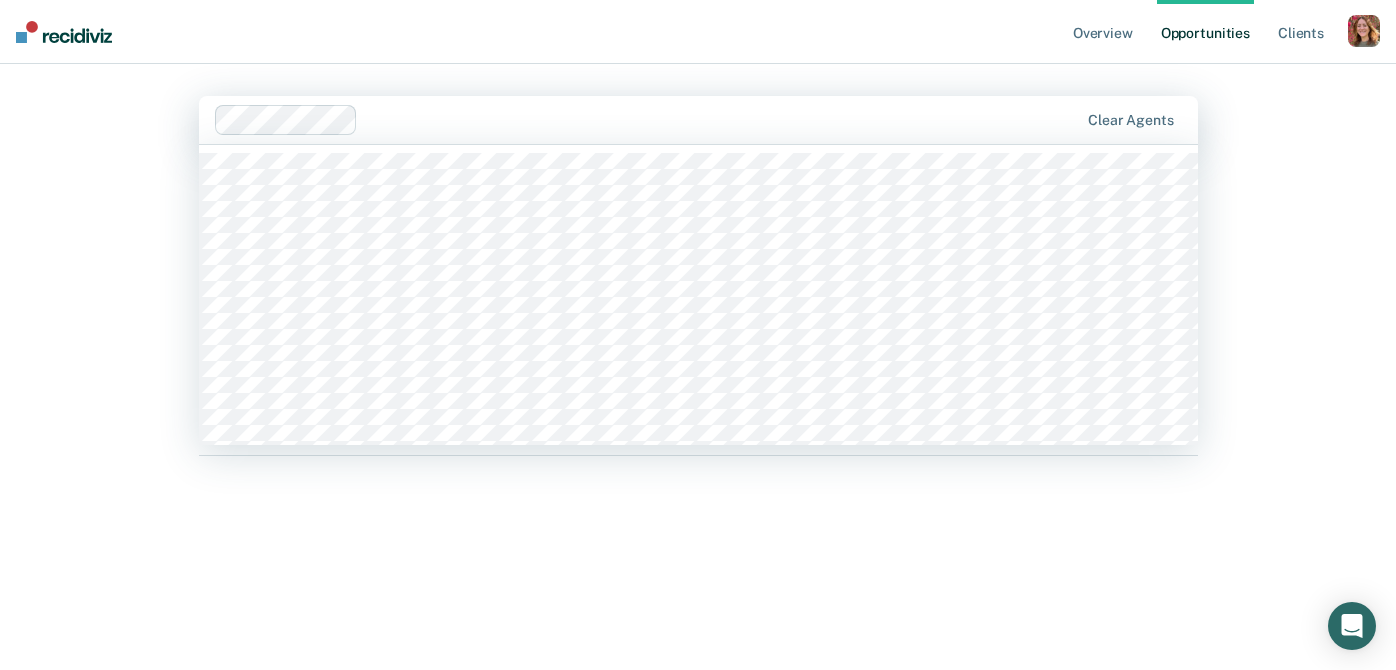 drag, startPoint x: 465, startPoint y: 124, endPoint x: 452, endPoint y: 142, distance: 22.203604 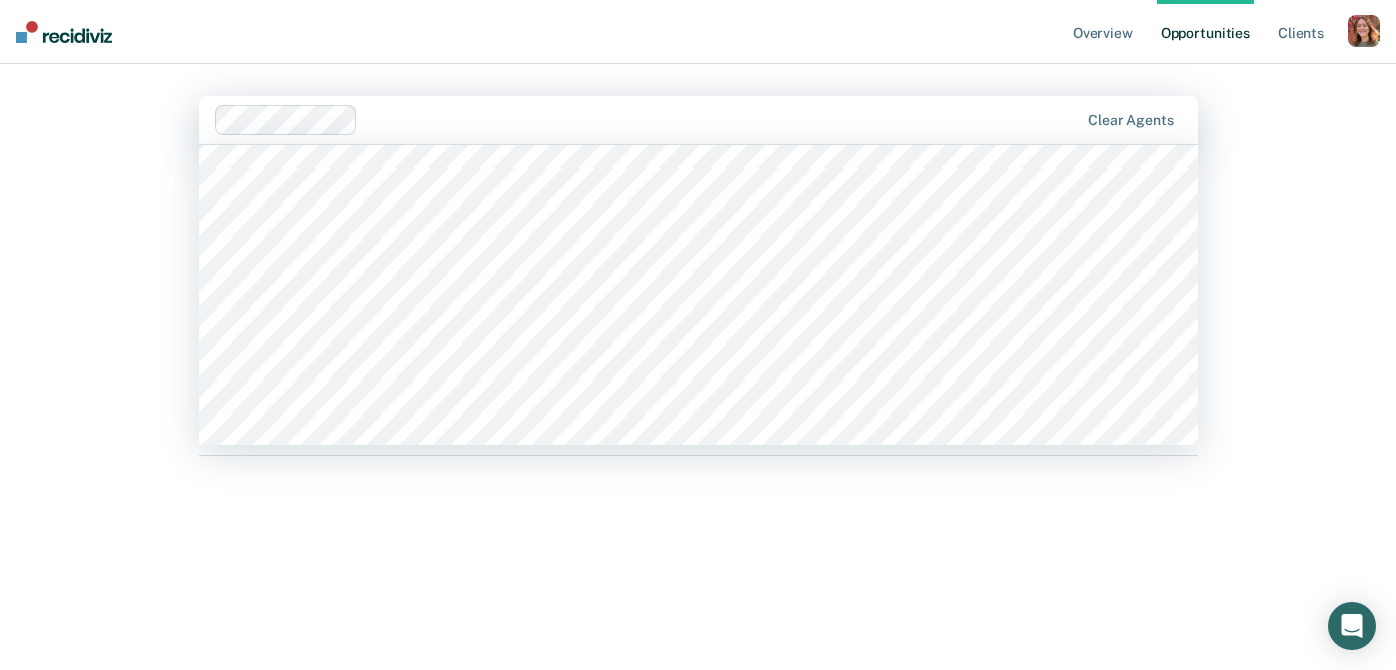 scroll, scrollTop: 310, scrollLeft: 0, axis: vertical 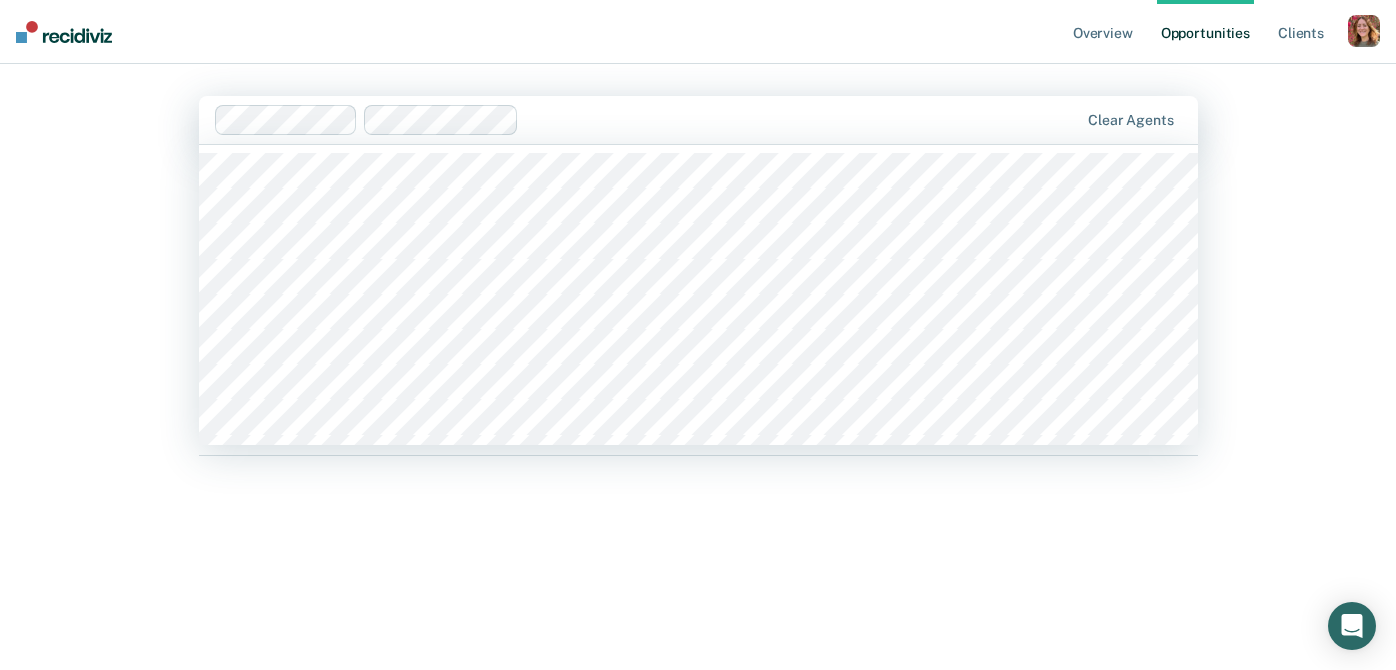 click on "Clear   agents" at bounding box center (698, 120) 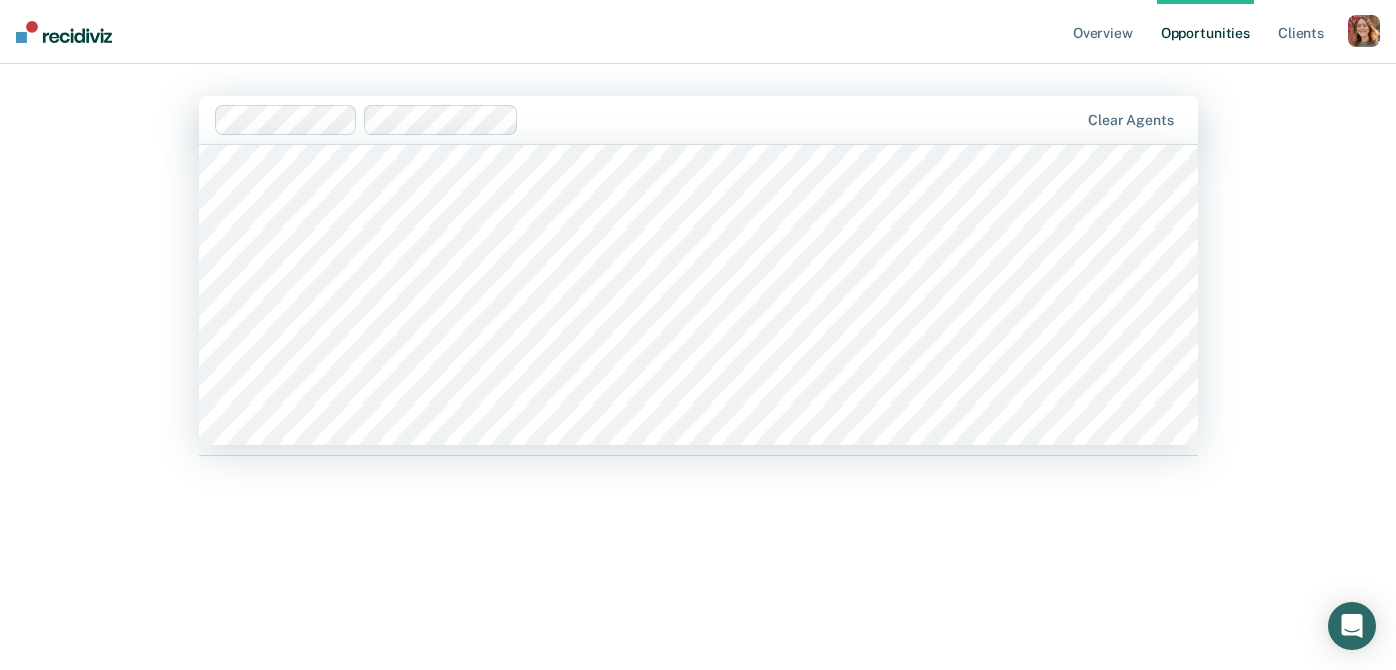 scroll, scrollTop: 35, scrollLeft: 0, axis: vertical 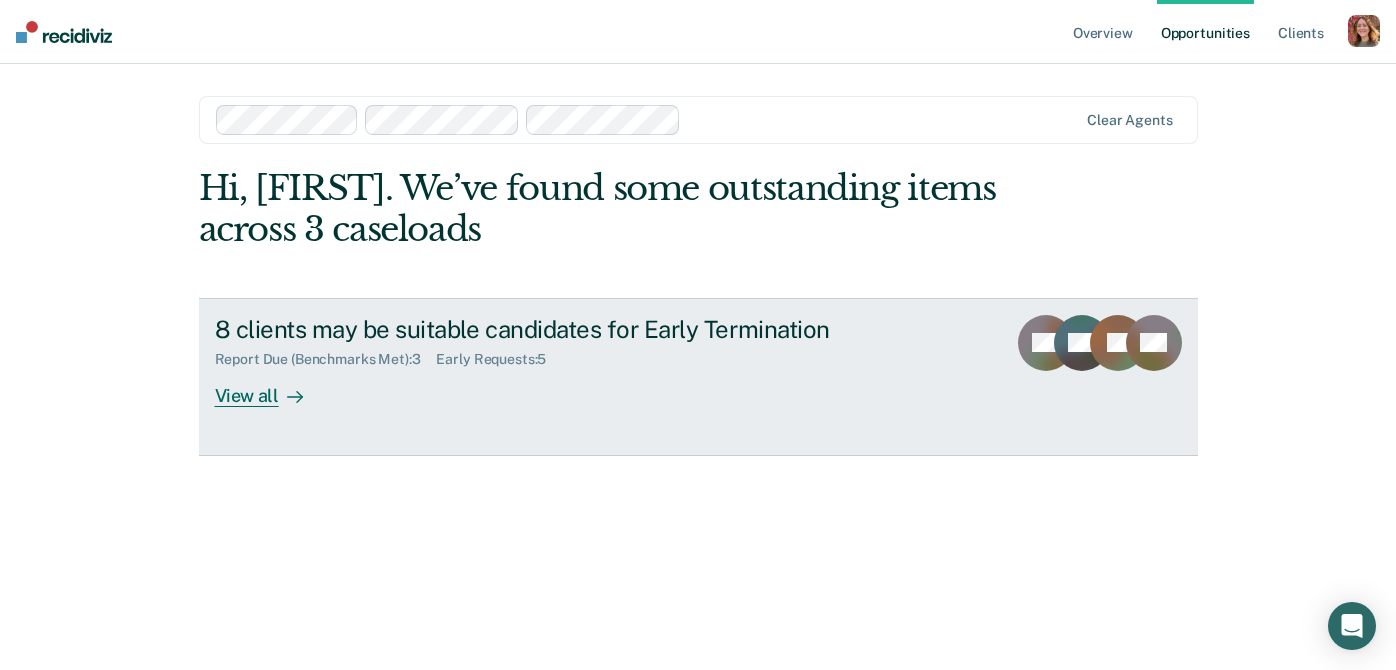 click on "View all" at bounding box center (271, 387) 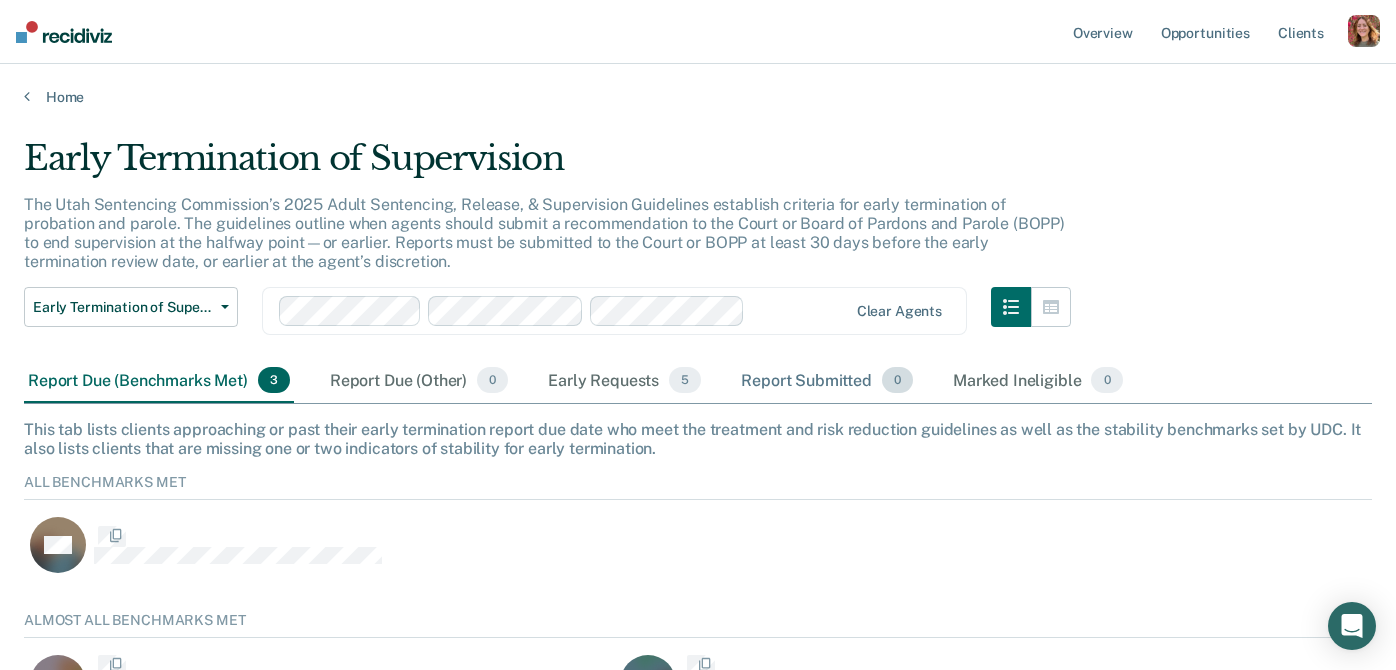 scroll, scrollTop: 1, scrollLeft: 1, axis: both 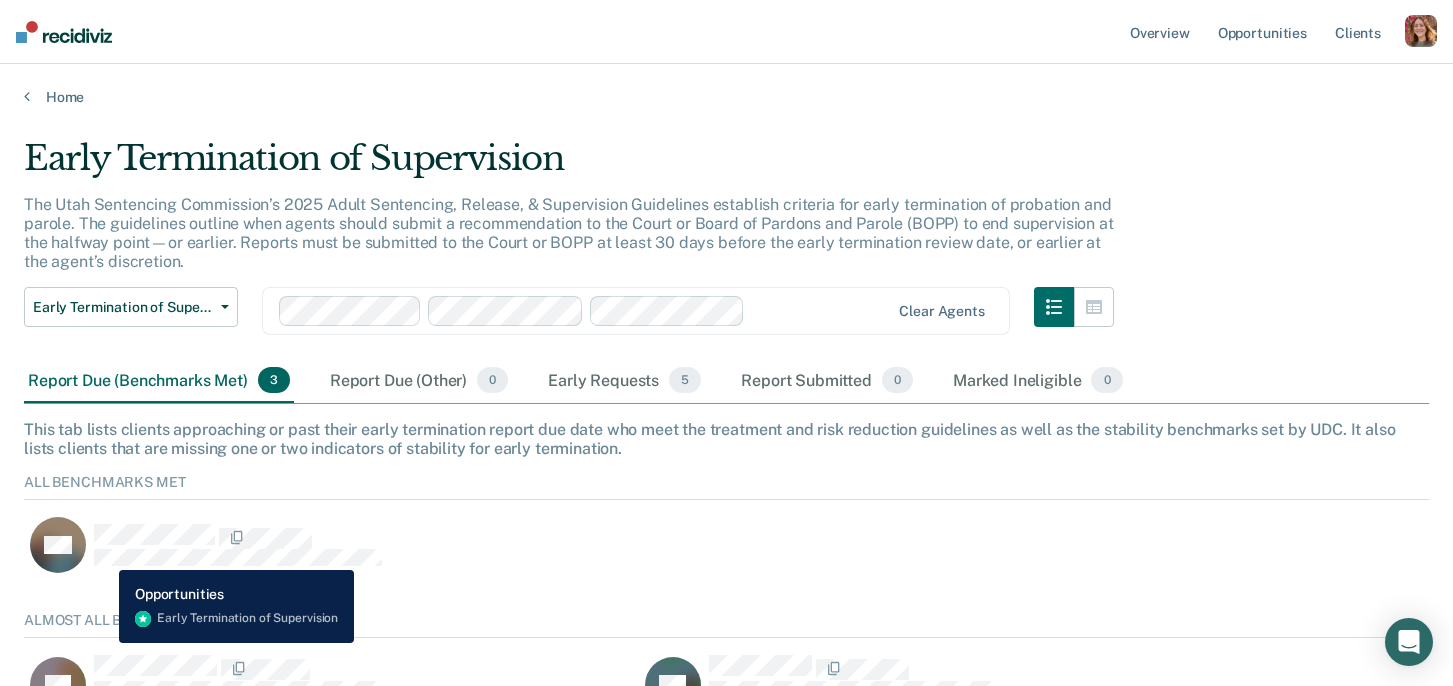click at bounding box center (238, 545) 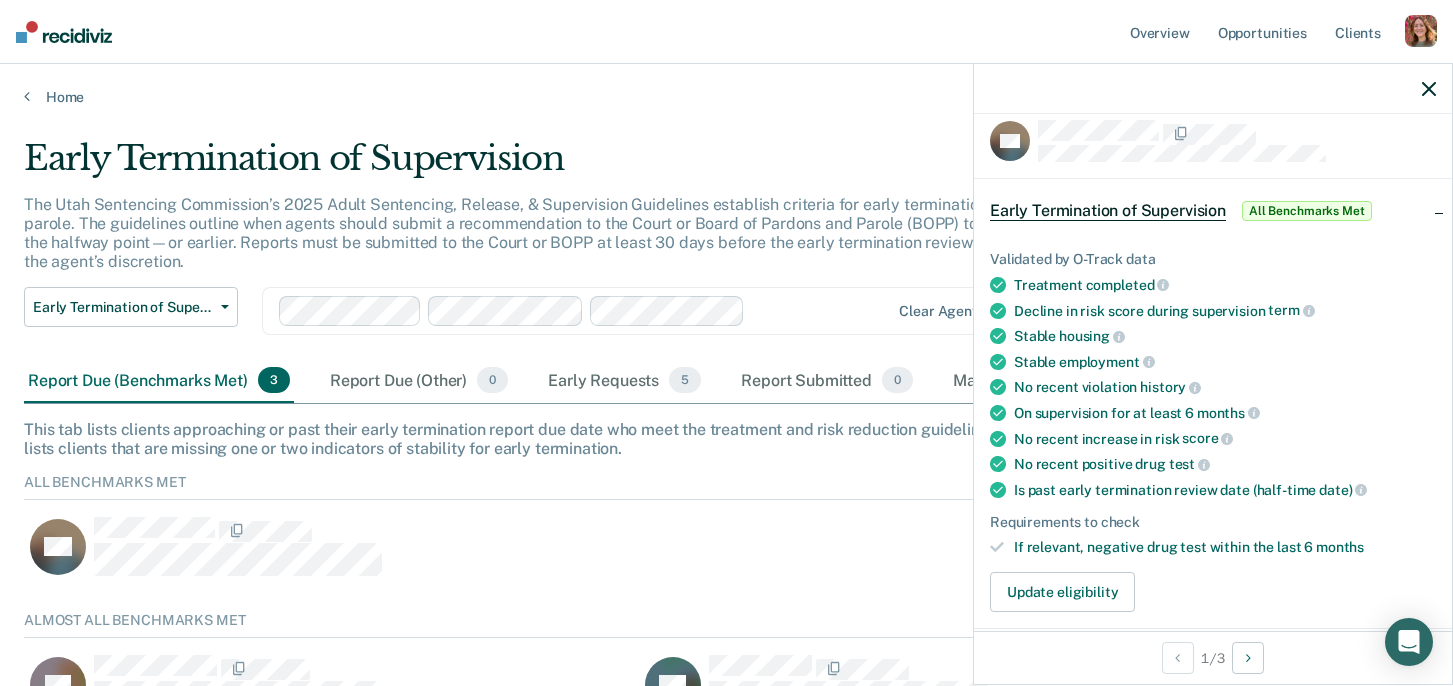 scroll, scrollTop: 22, scrollLeft: 0, axis: vertical 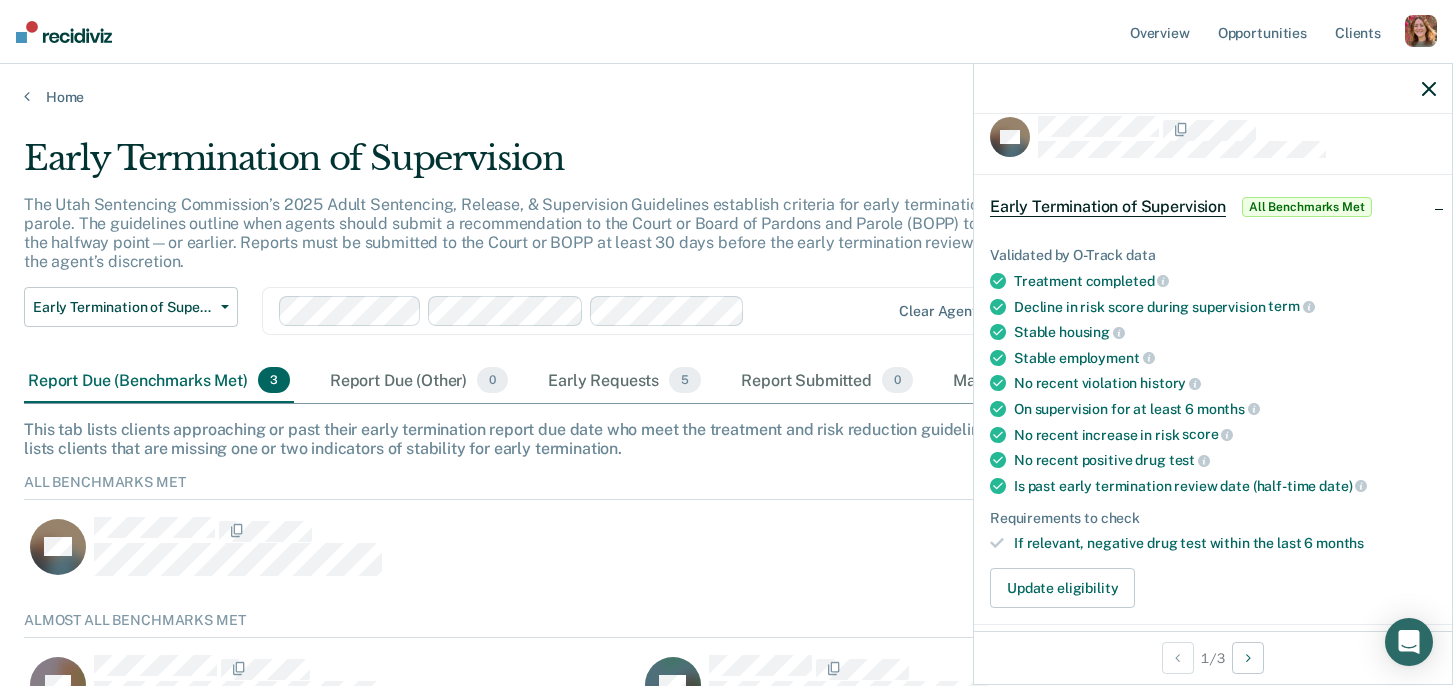 click on "Validated by O-Track data Treatment   completed   Decline in risk score during supervision   term   Stable   housing   Stable   employment   No recent violation   history   On supervision for at least 6   months   No recent increase in risk   score   No recent positive drug   test   Is past early termination review date (half-time   date)   Requirements to check If relevant, negative drug test within the last 6   months Update eligibility" at bounding box center (1213, 419) 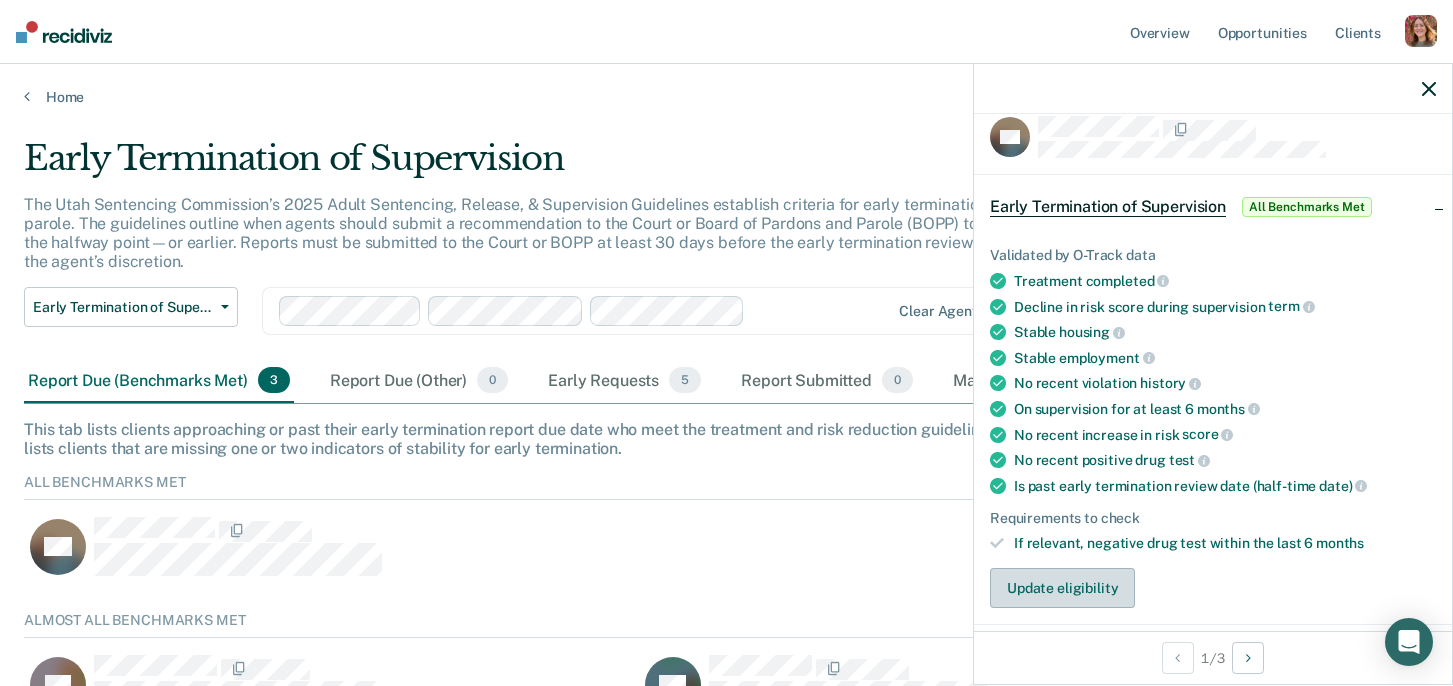 click on "Update eligibility" at bounding box center (1062, 588) 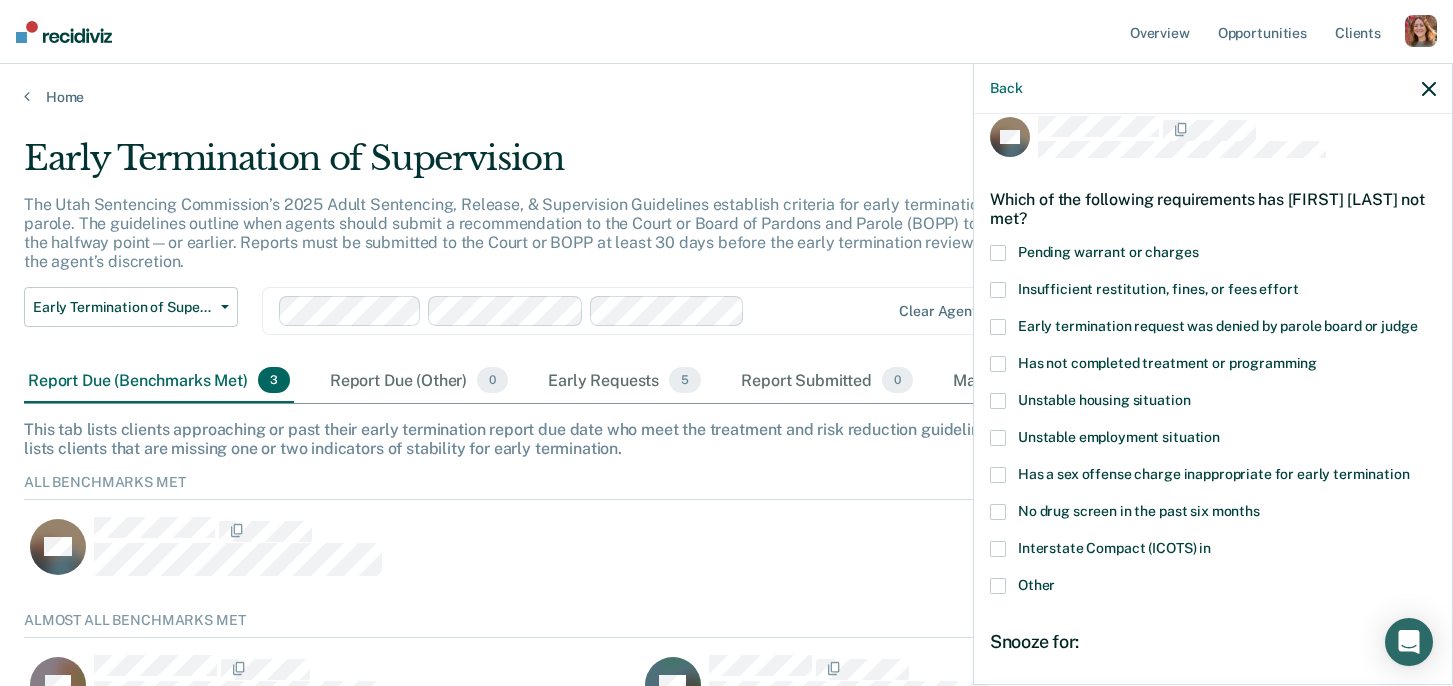 click at bounding box center [998, 475] 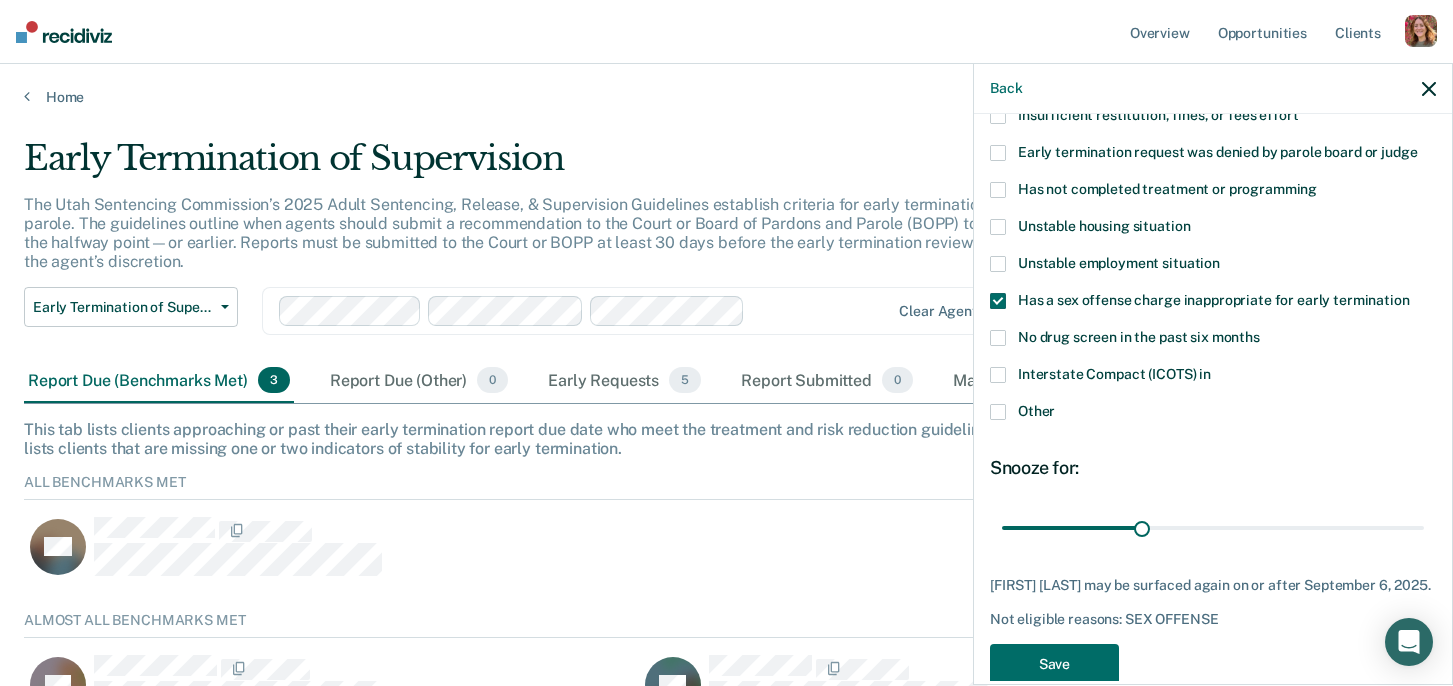 scroll, scrollTop: 233, scrollLeft: 0, axis: vertical 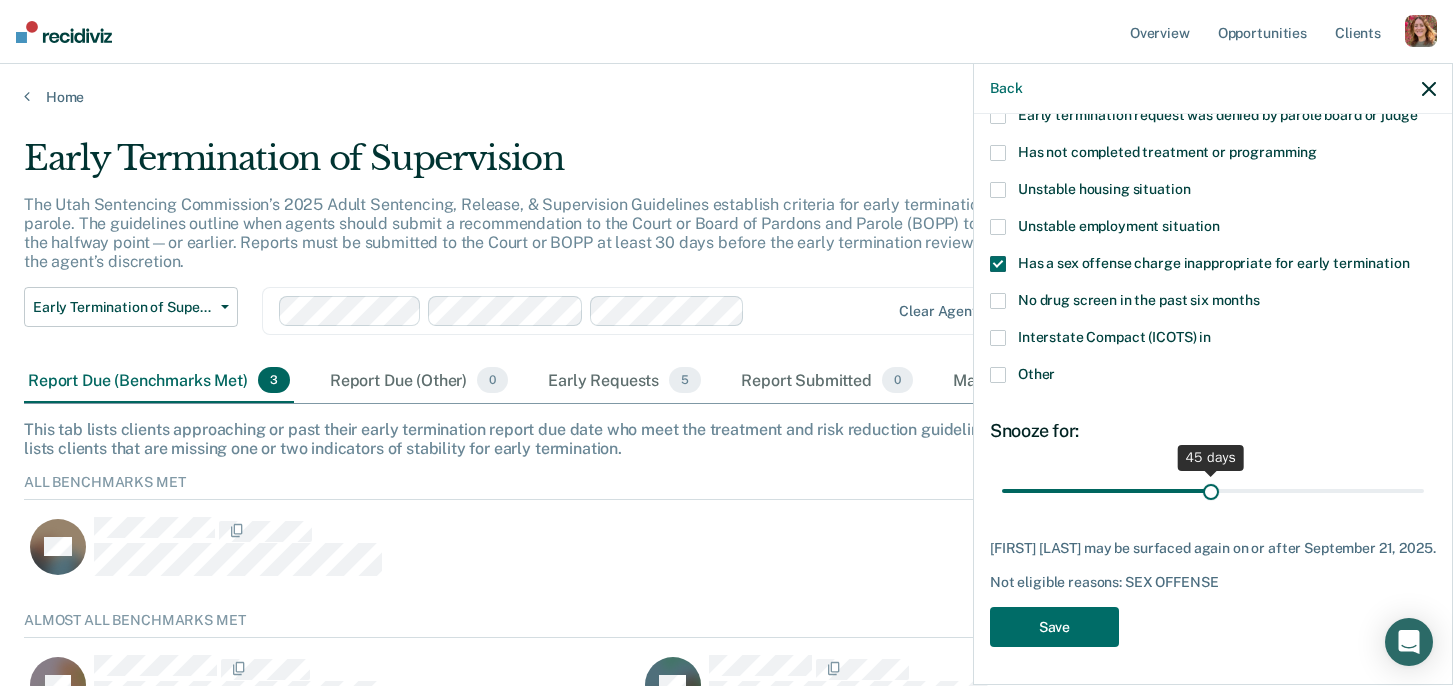 drag, startPoint x: 1144, startPoint y: 495, endPoint x: 1212, endPoint y: 490, distance: 68.18358 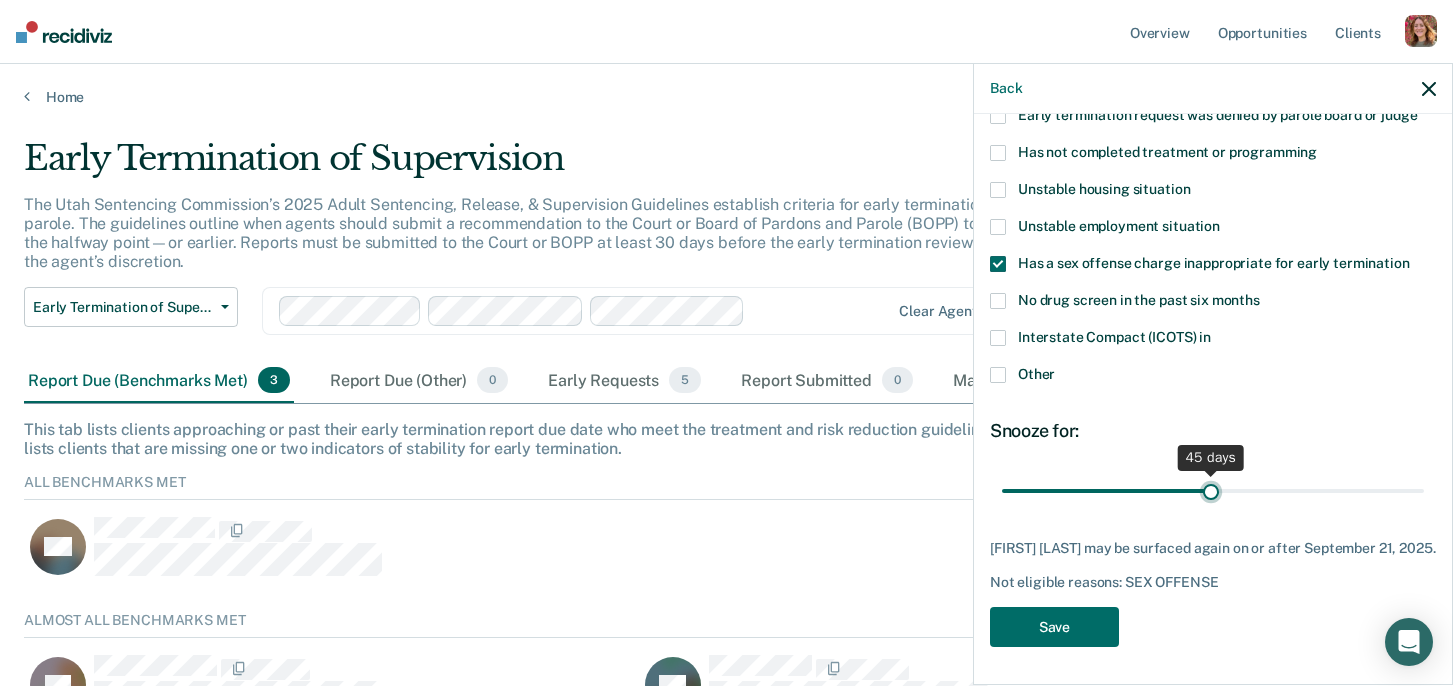 click at bounding box center (1213, 490) 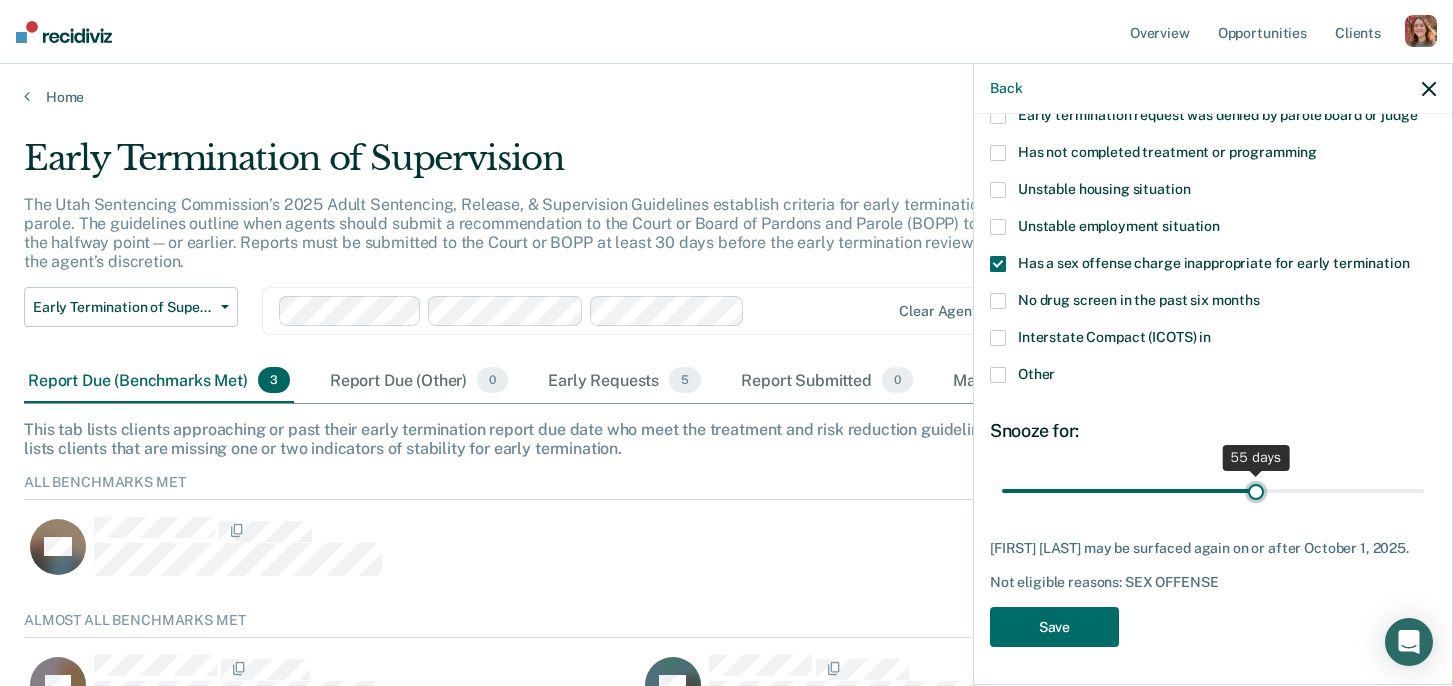 drag, startPoint x: 1208, startPoint y: 484, endPoint x: 1255, endPoint y: 484, distance: 47 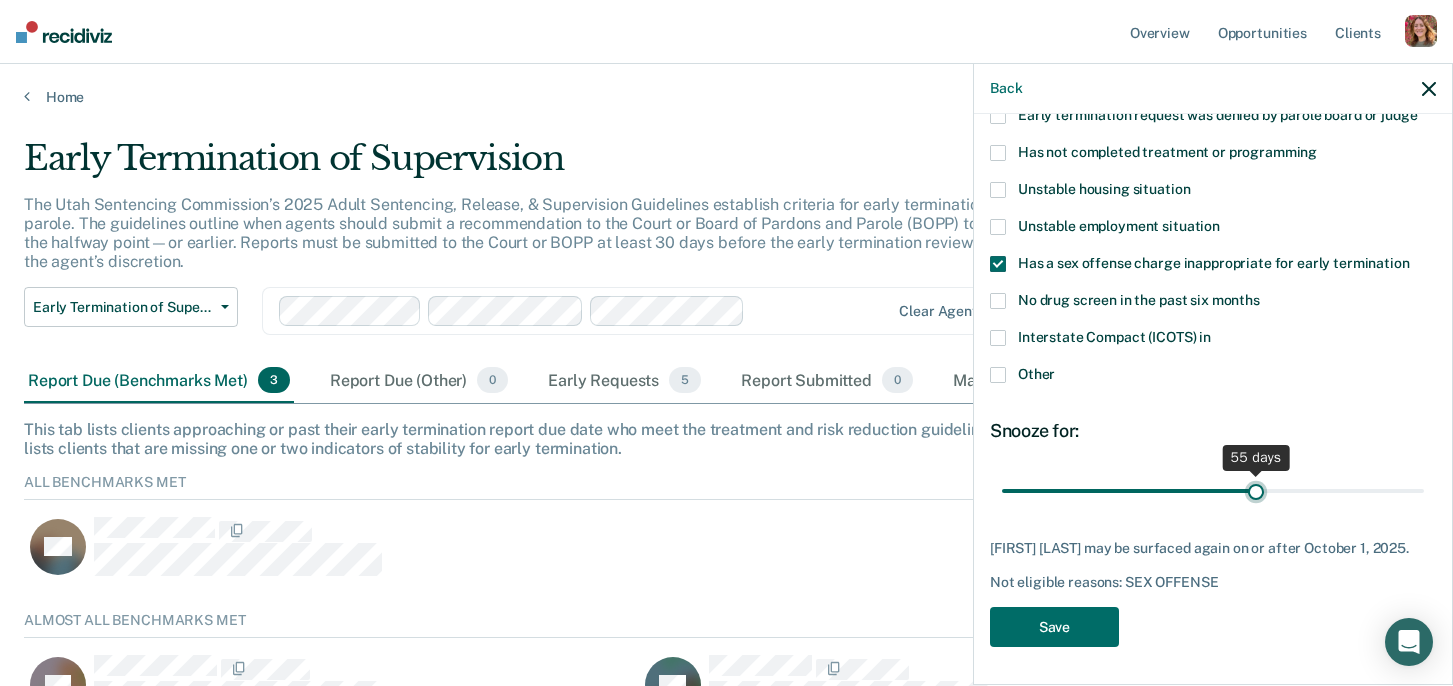 type on "55" 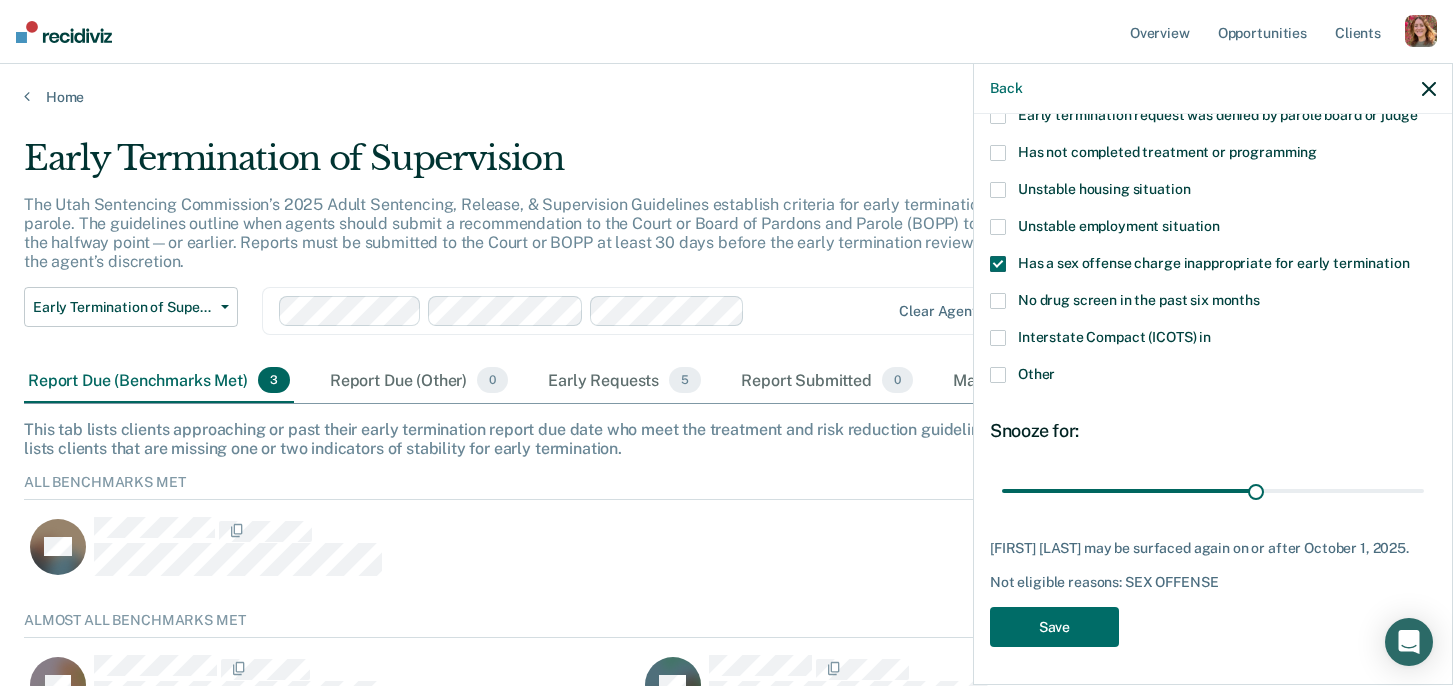 click 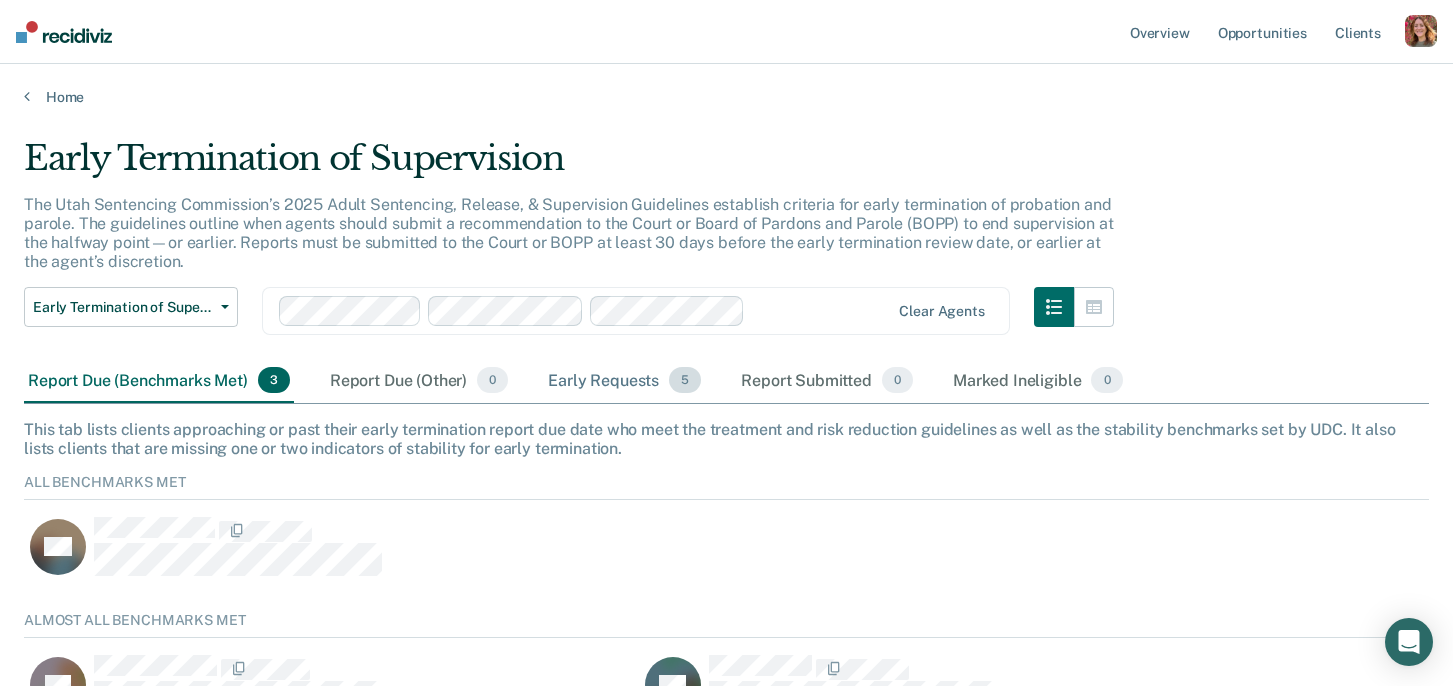 click on "Early Requests 5" at bounding box center (624, 381) 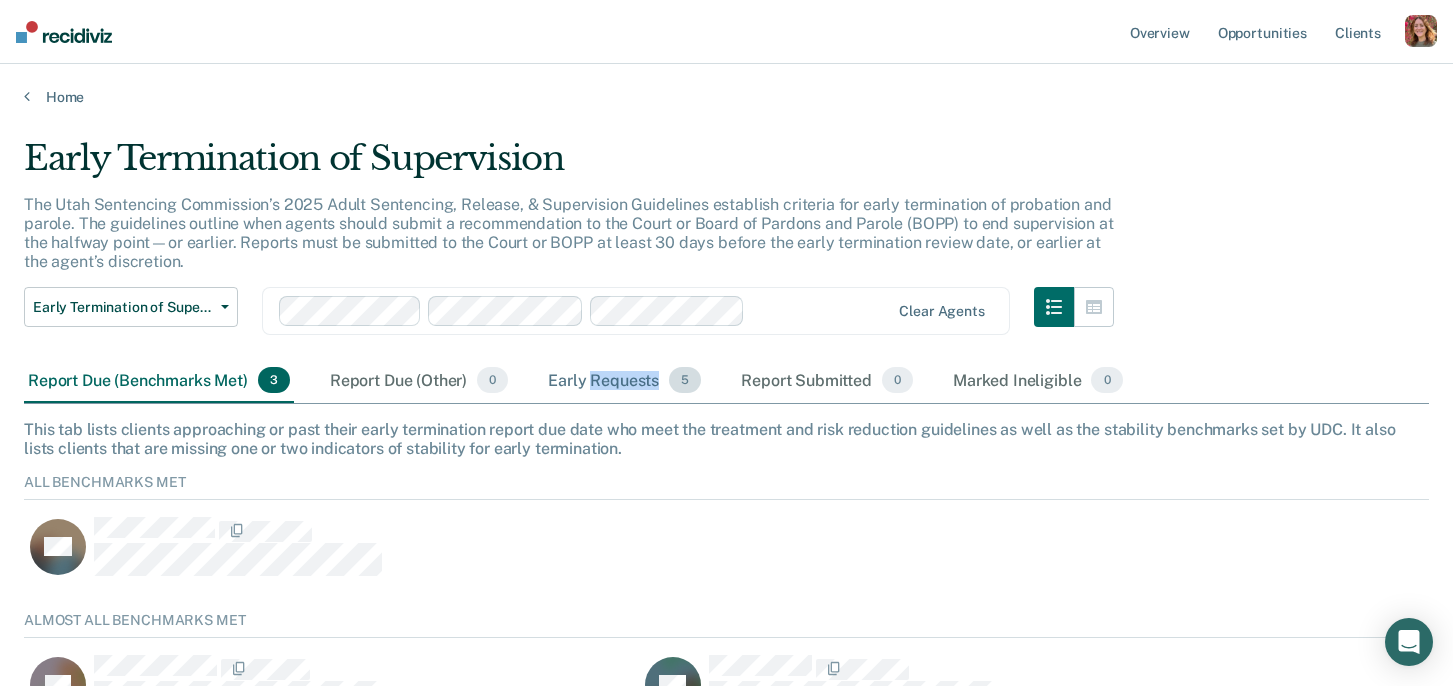 click on "Early Requests 5" at bounding box center (624, 381) 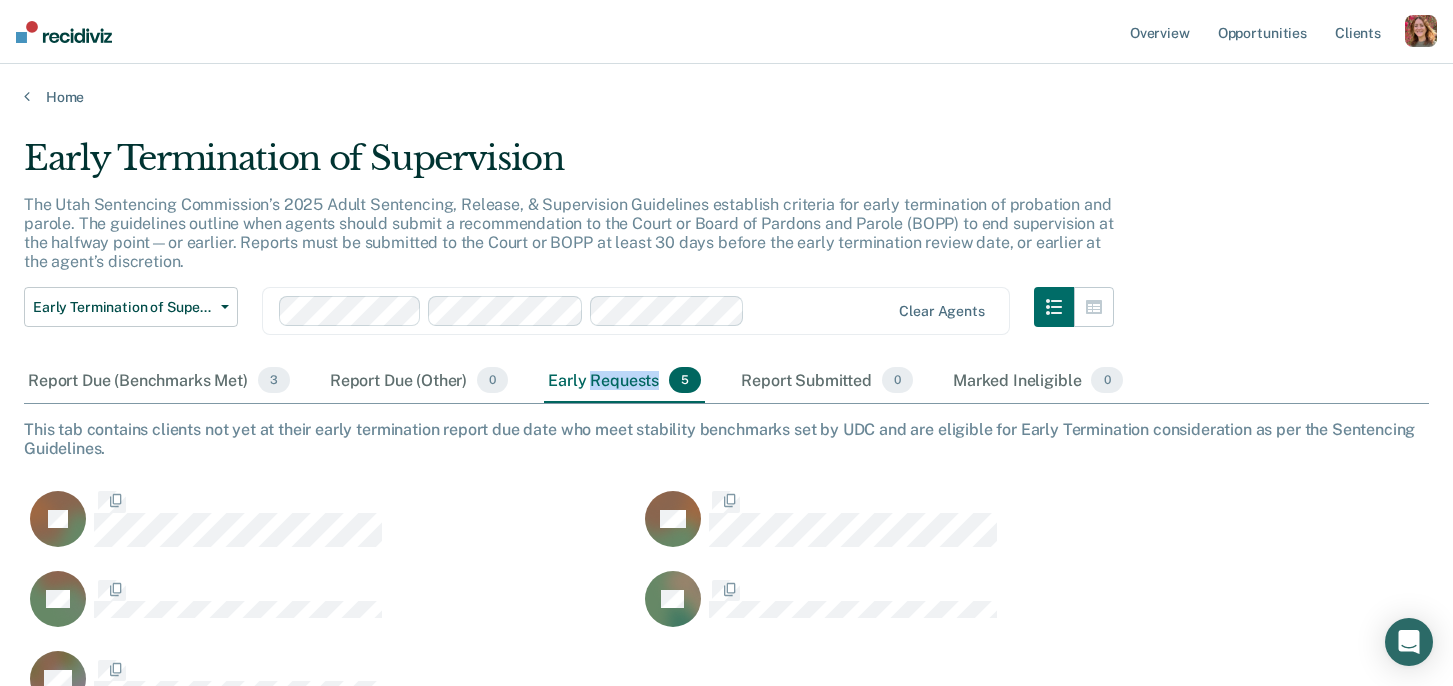 scroll, scrollTop: 0, scrollLeft: 1, axis: horizontal 